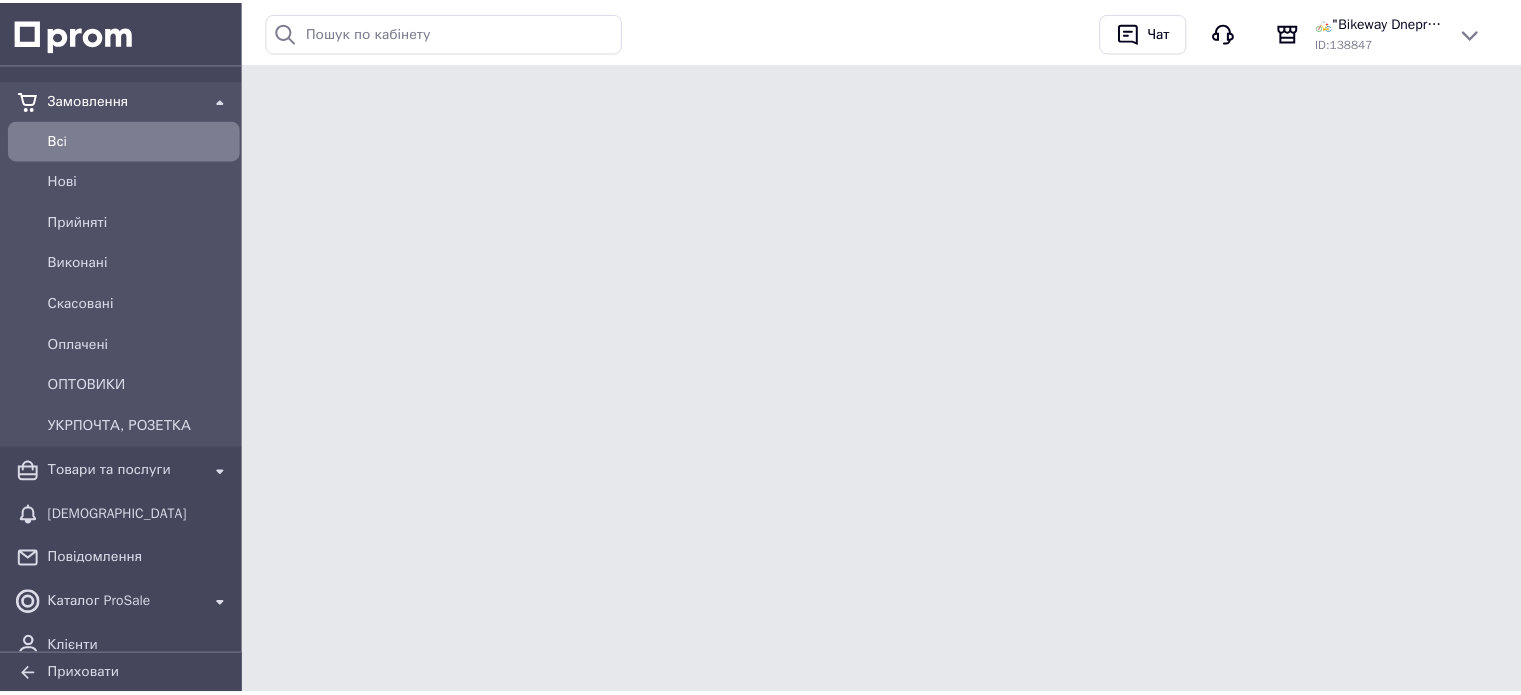 scroll, scrollTop: 0, scrollLeft: 0, axis: both 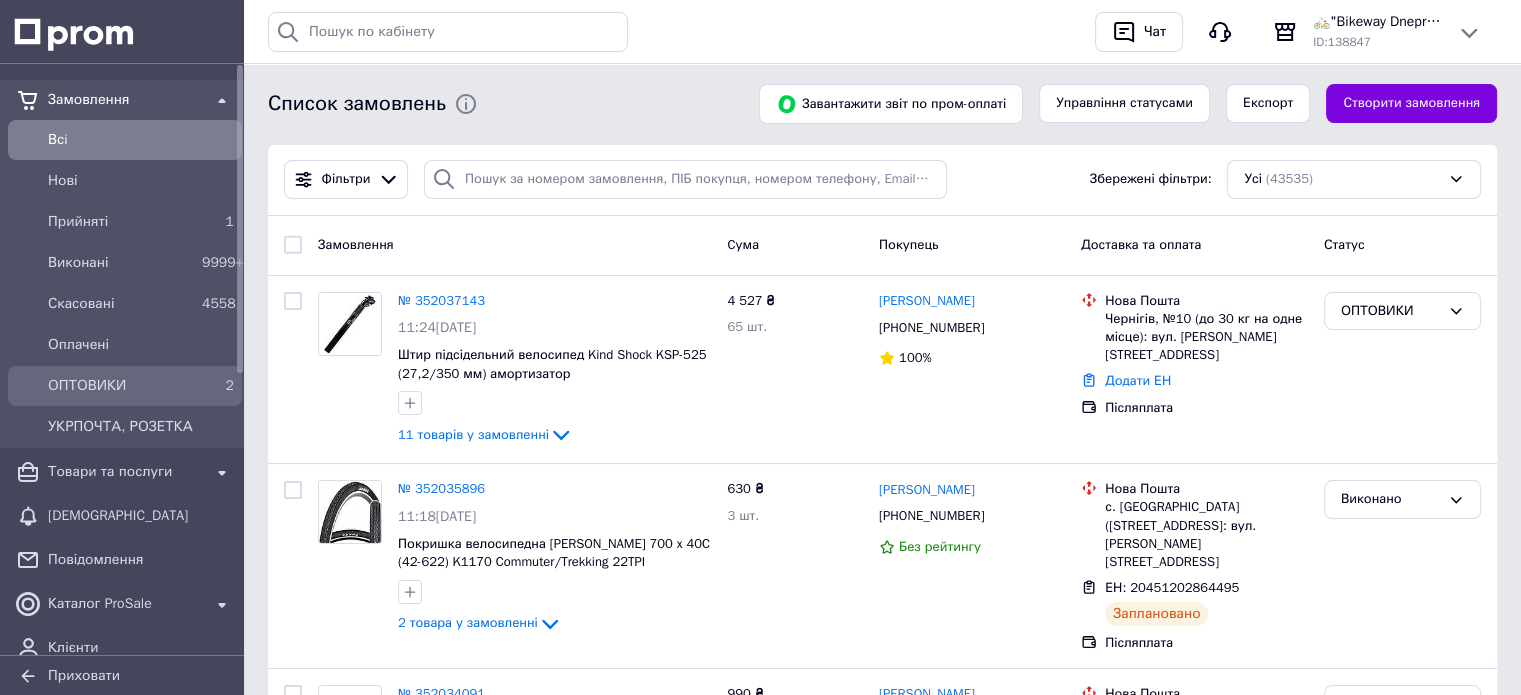 click on "ОПТОВИКИ" at bounding box center [121, 386] 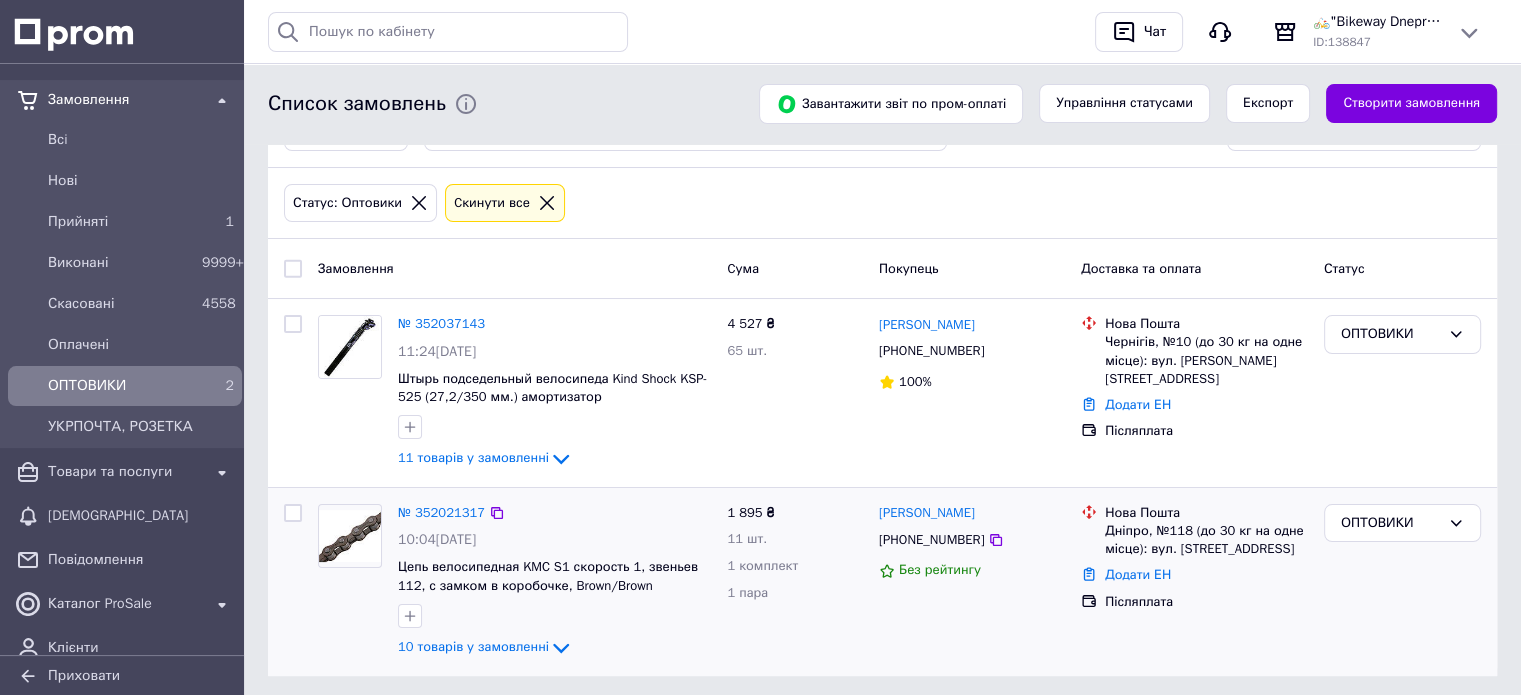 scroll, scrollTop: 91, scrollLeft: 0, axis: vertical 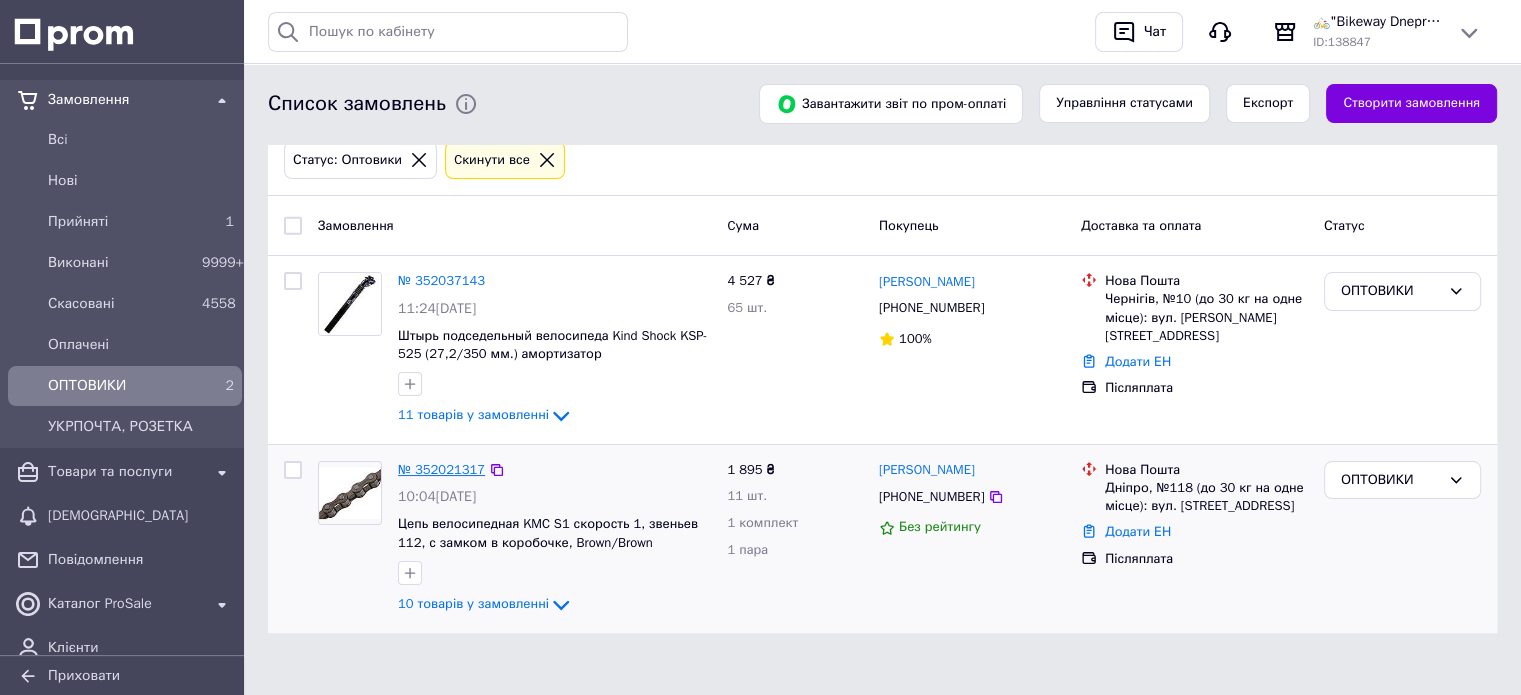 click on "№ 352021317" at bounding box center [441, 469] 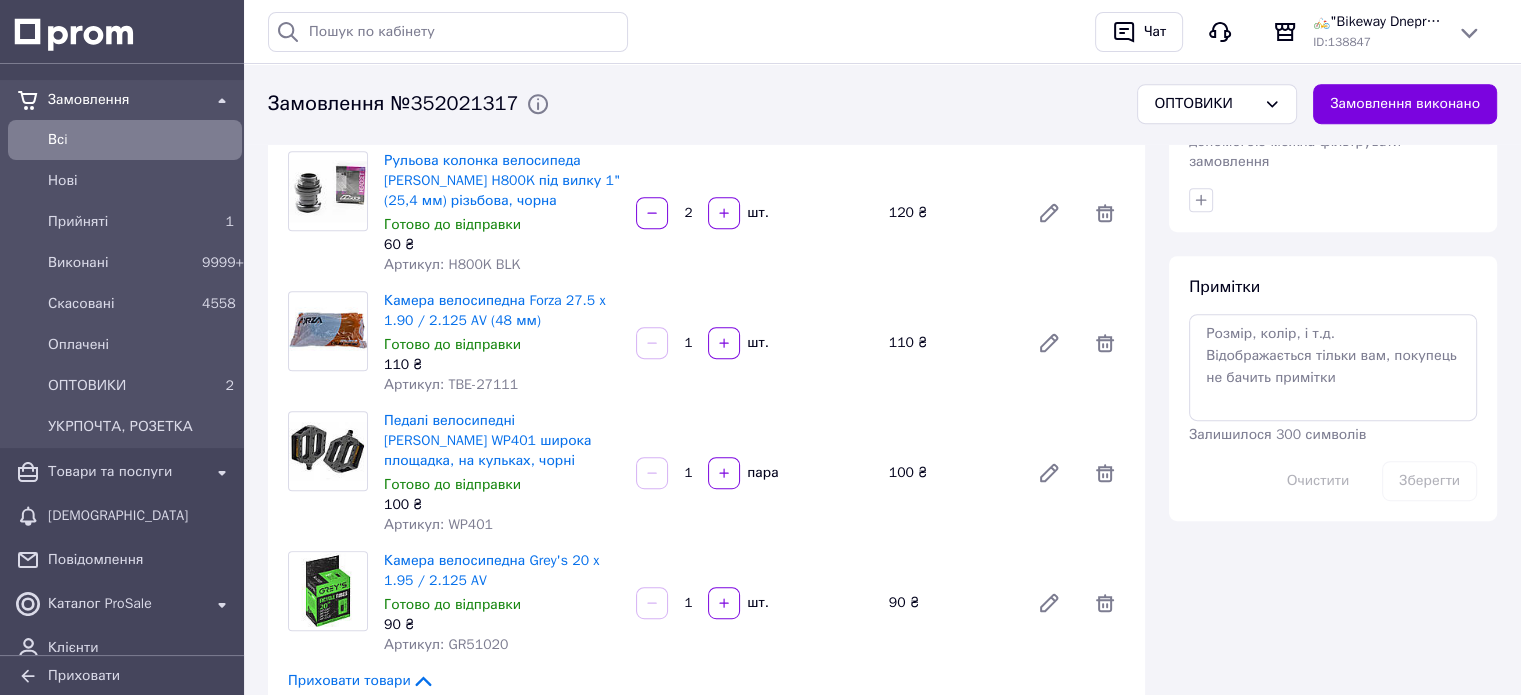 scroll, scrollTop: 1000, scrollLeft: 0, axis: vertical 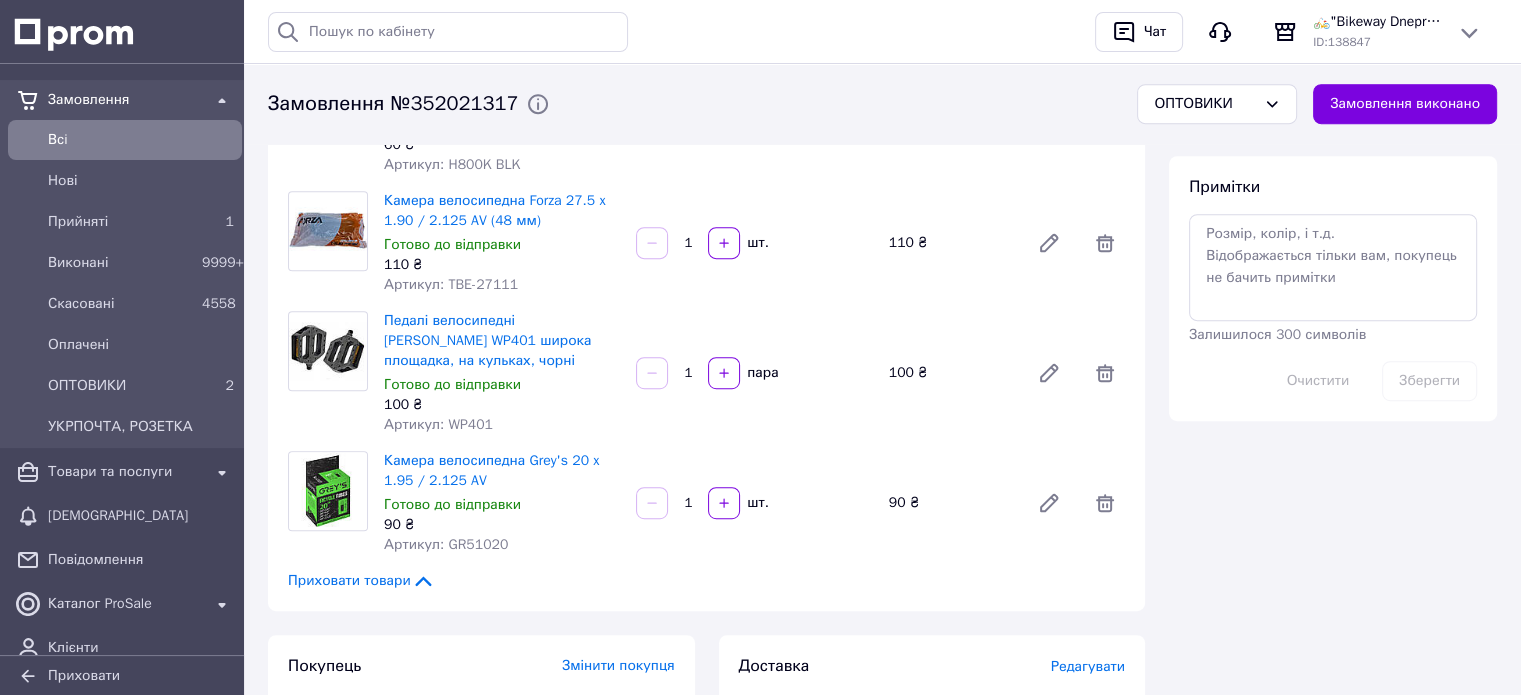 click 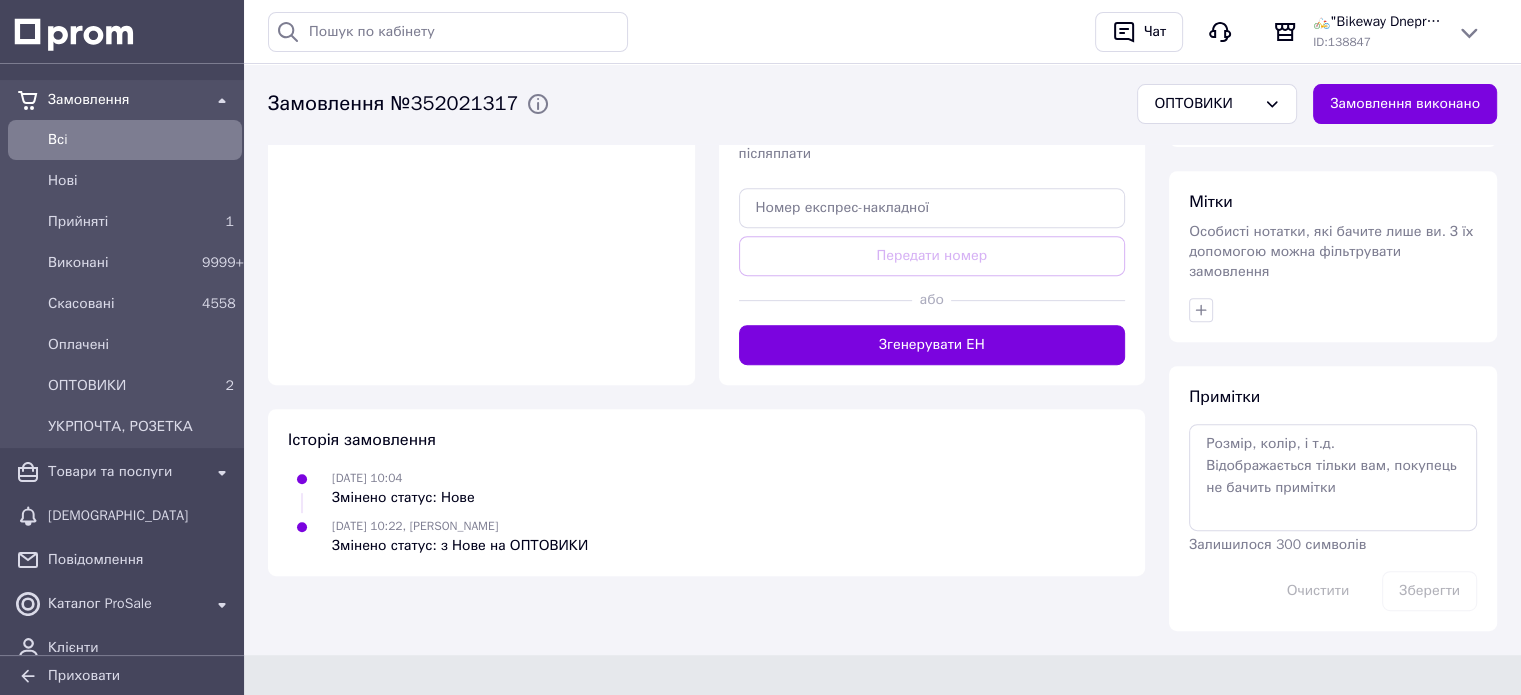 scroll, scrollTop: 0, scrollLeft: 0, axis: both 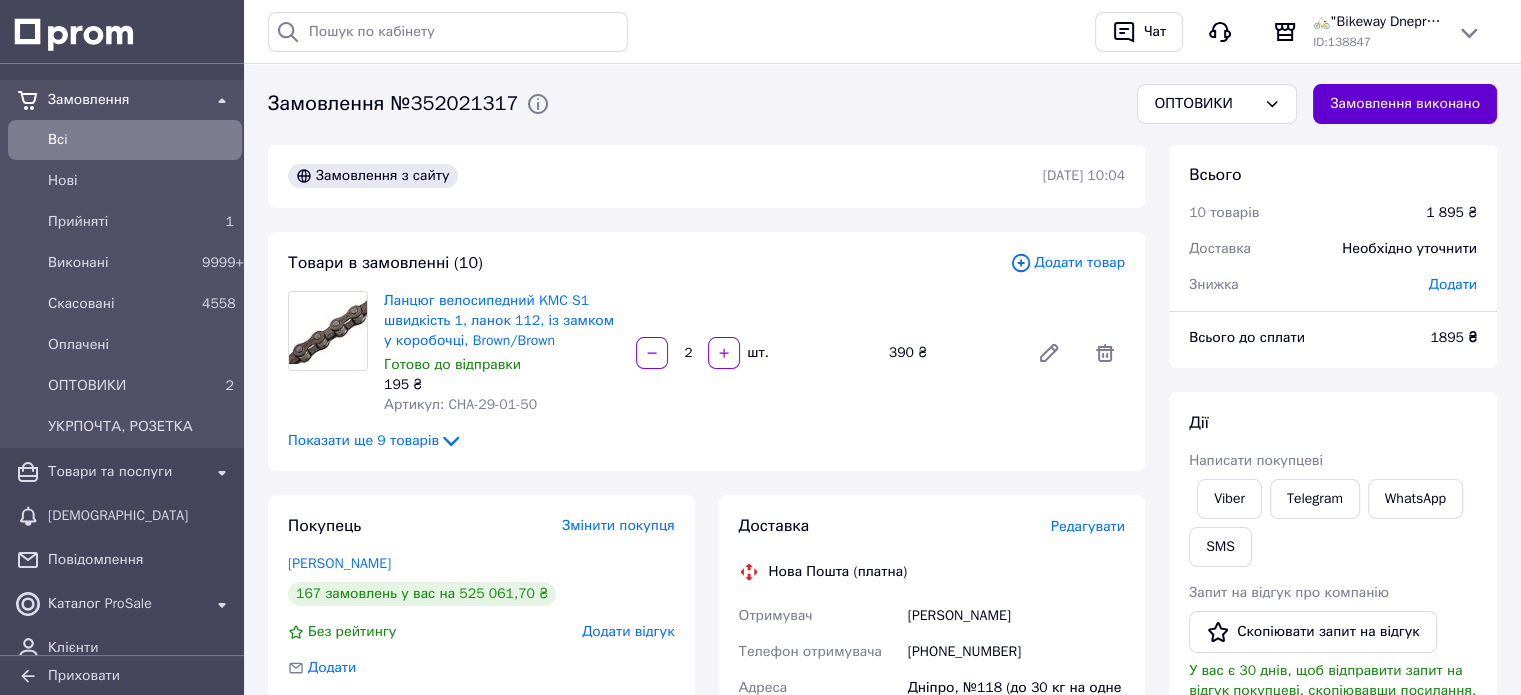 click on "Замовлення виконано" at bounding box center [1405, 104] 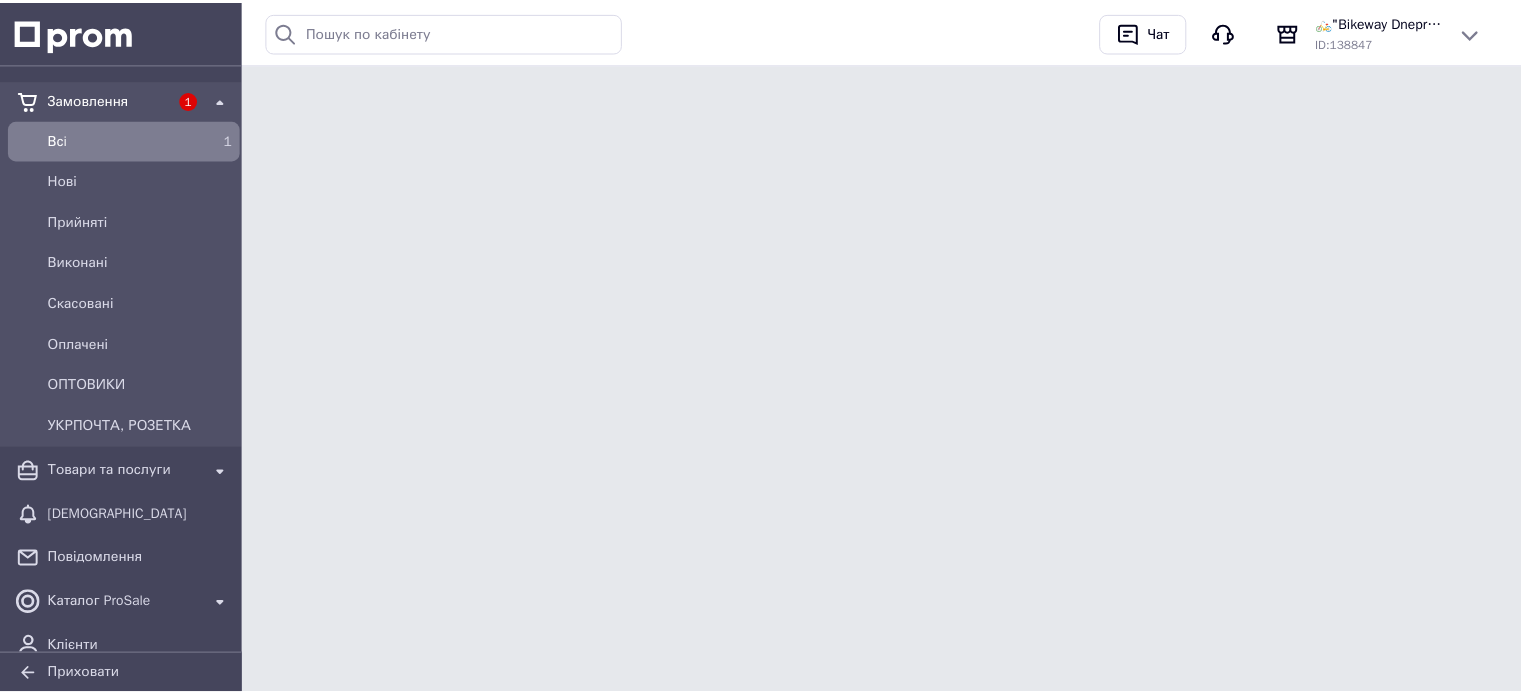 scroll, scrollTop: 0, scrollLeft: 0, axis: both 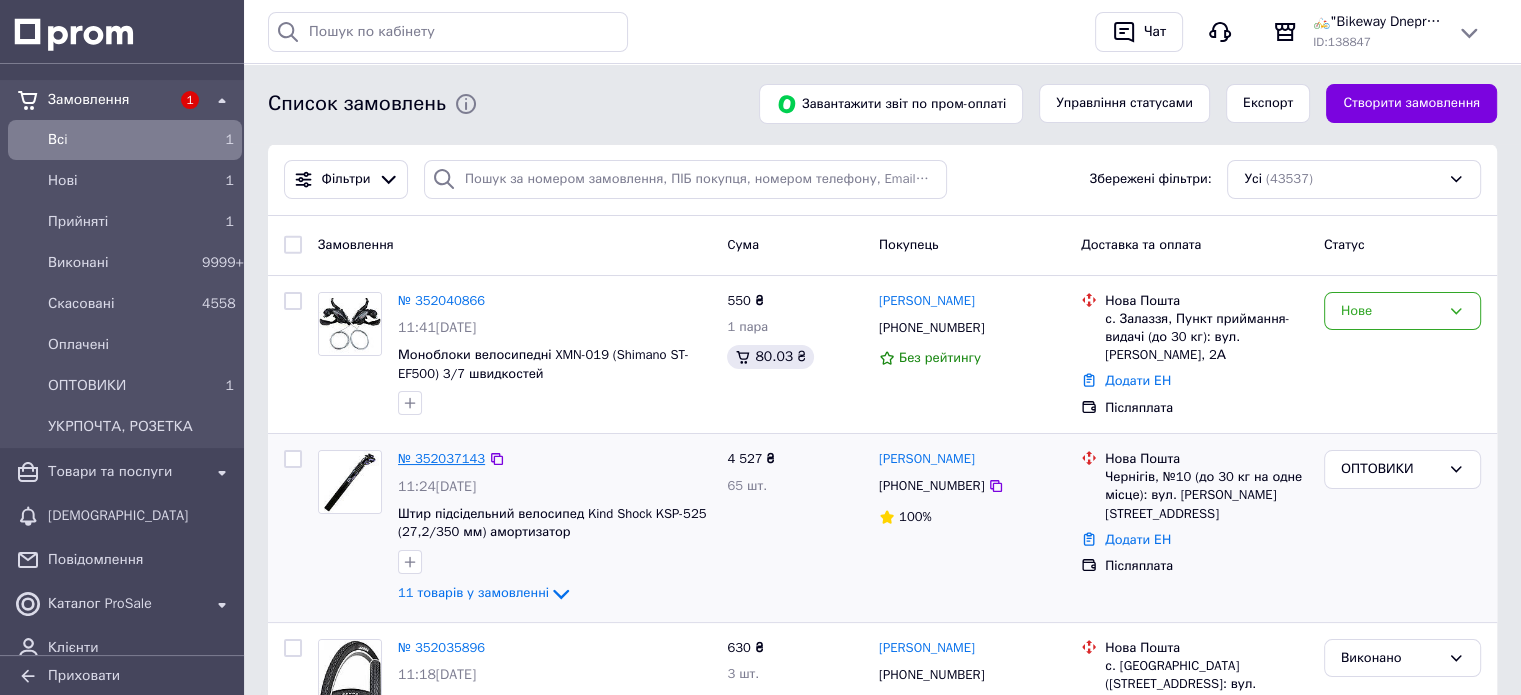 click on "№ 352037143" at bounding box center [441, 458] 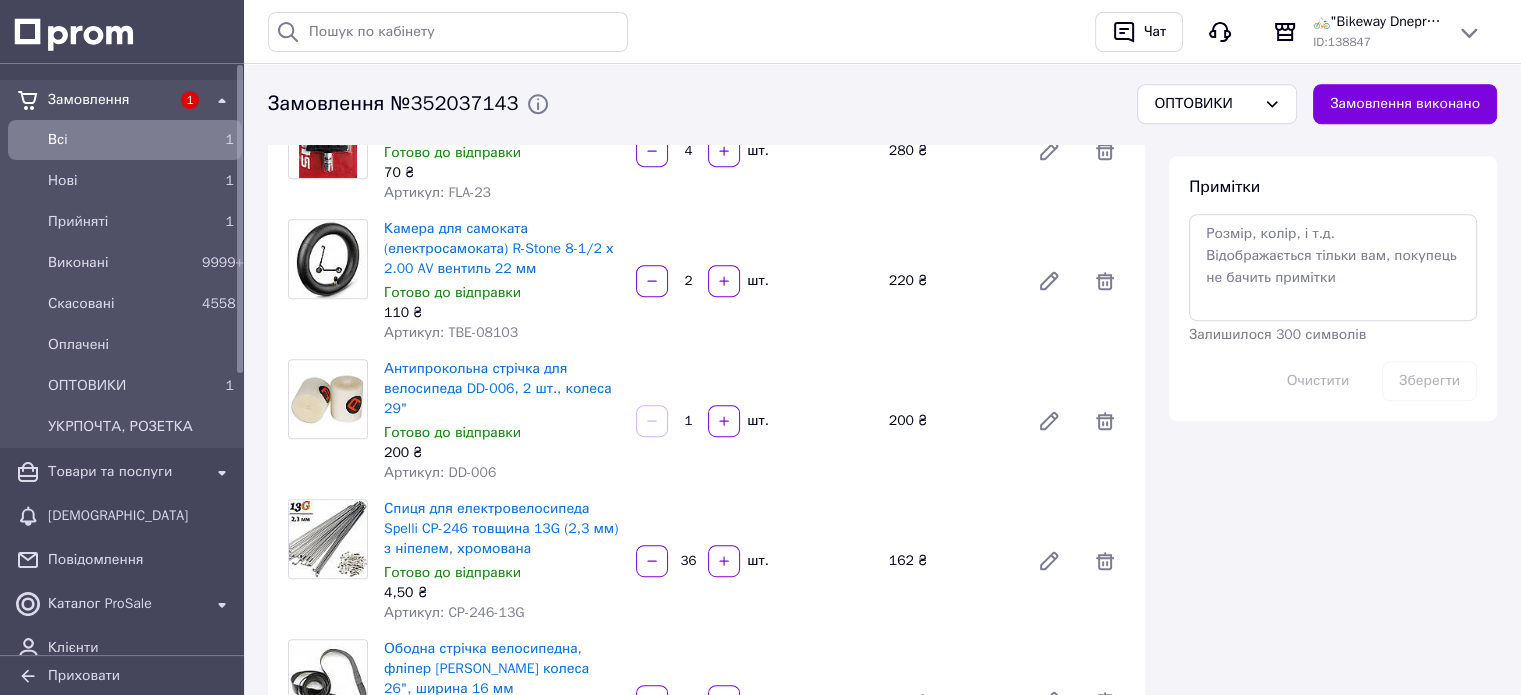 scroll, scrollTop: 1200, scrollLeft: 0, axis: vertical 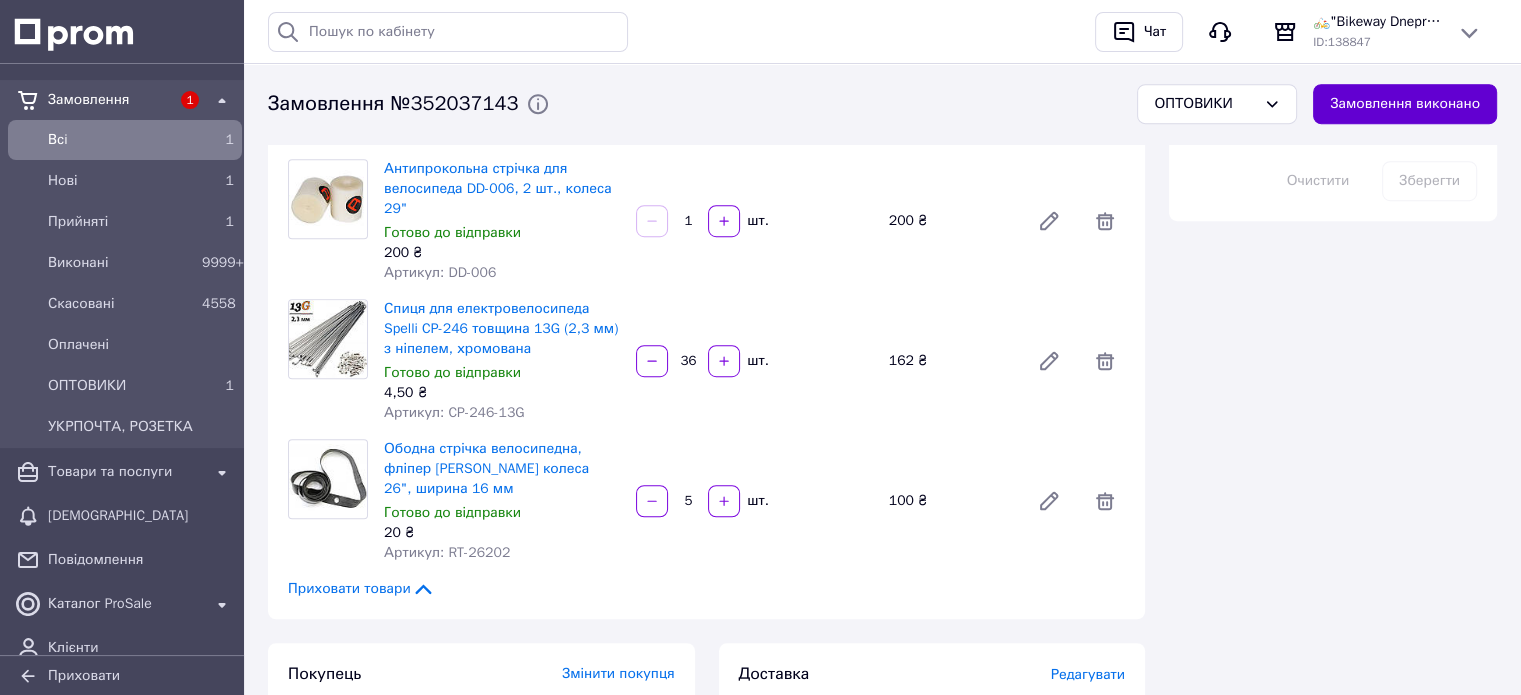 click on "Замовлення виконано" at bounding box center [1405, 104] 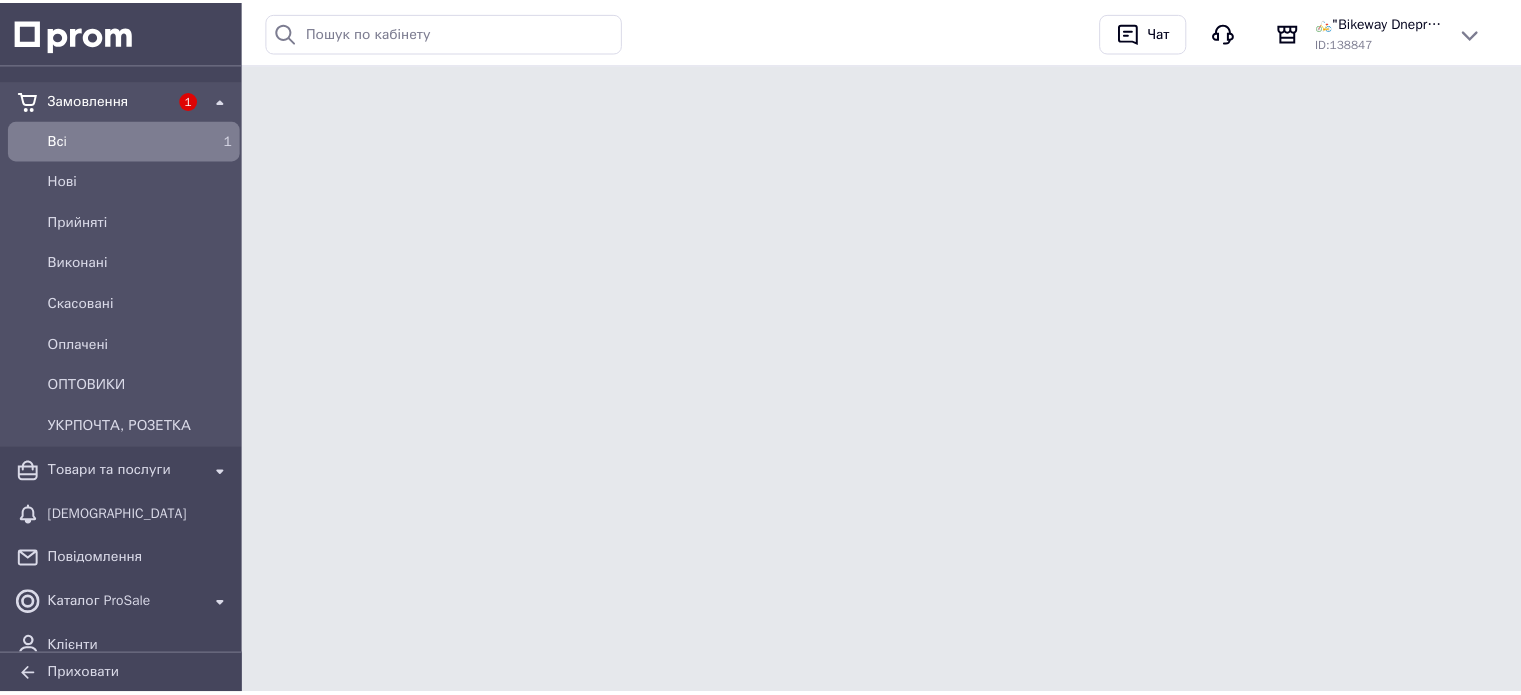 scroll, scrollTop: 0, scrollLeft: 0, axis: both 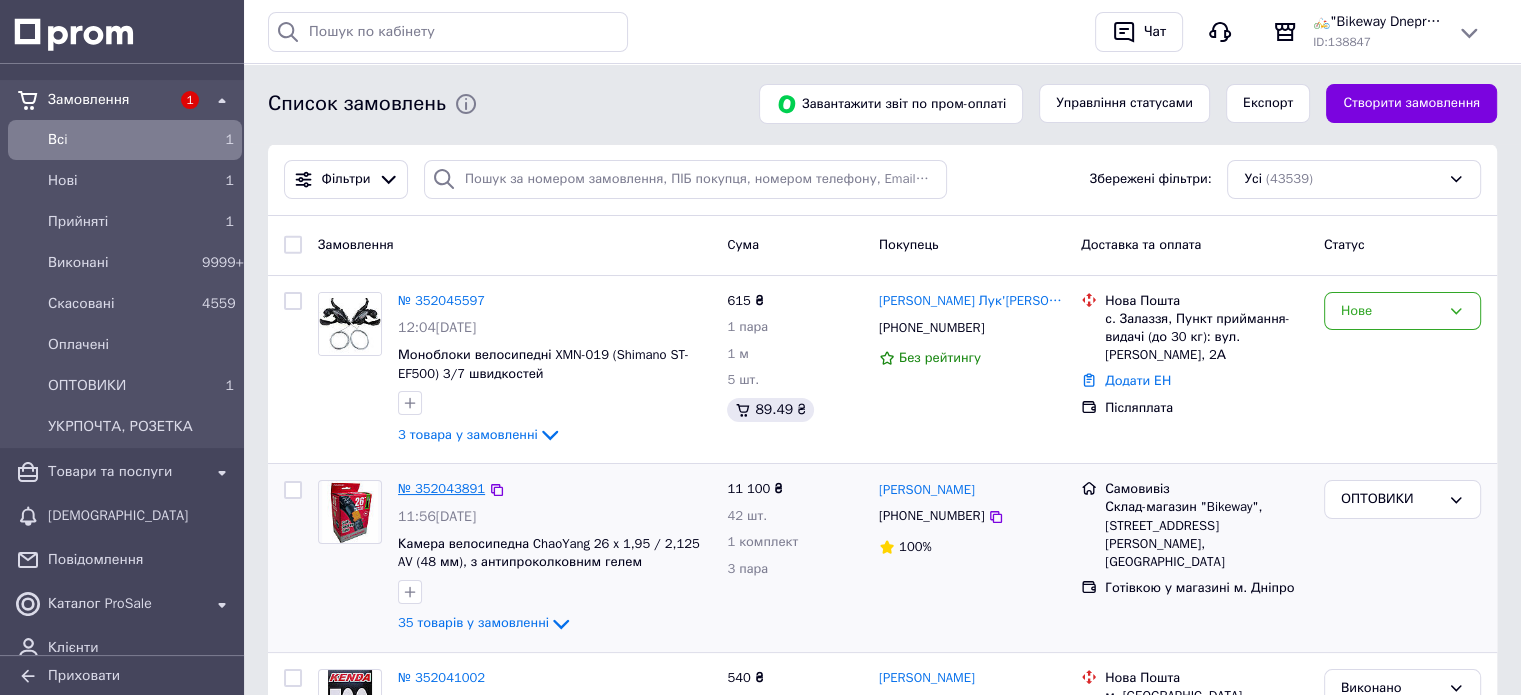 click on "№ 352043891" at bounding box center [441, 488] 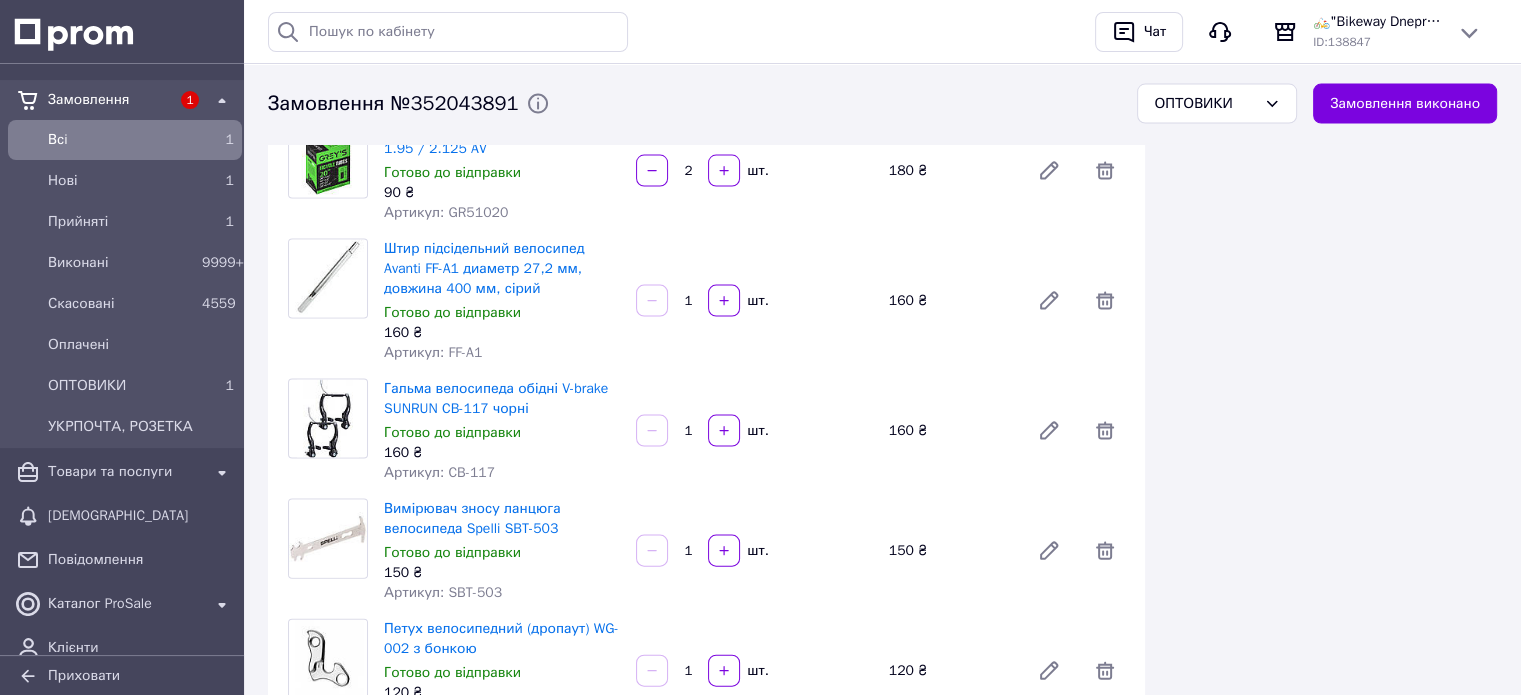 scroll, scrollTop: 4300, scrollLeft: 0, axis: vertical 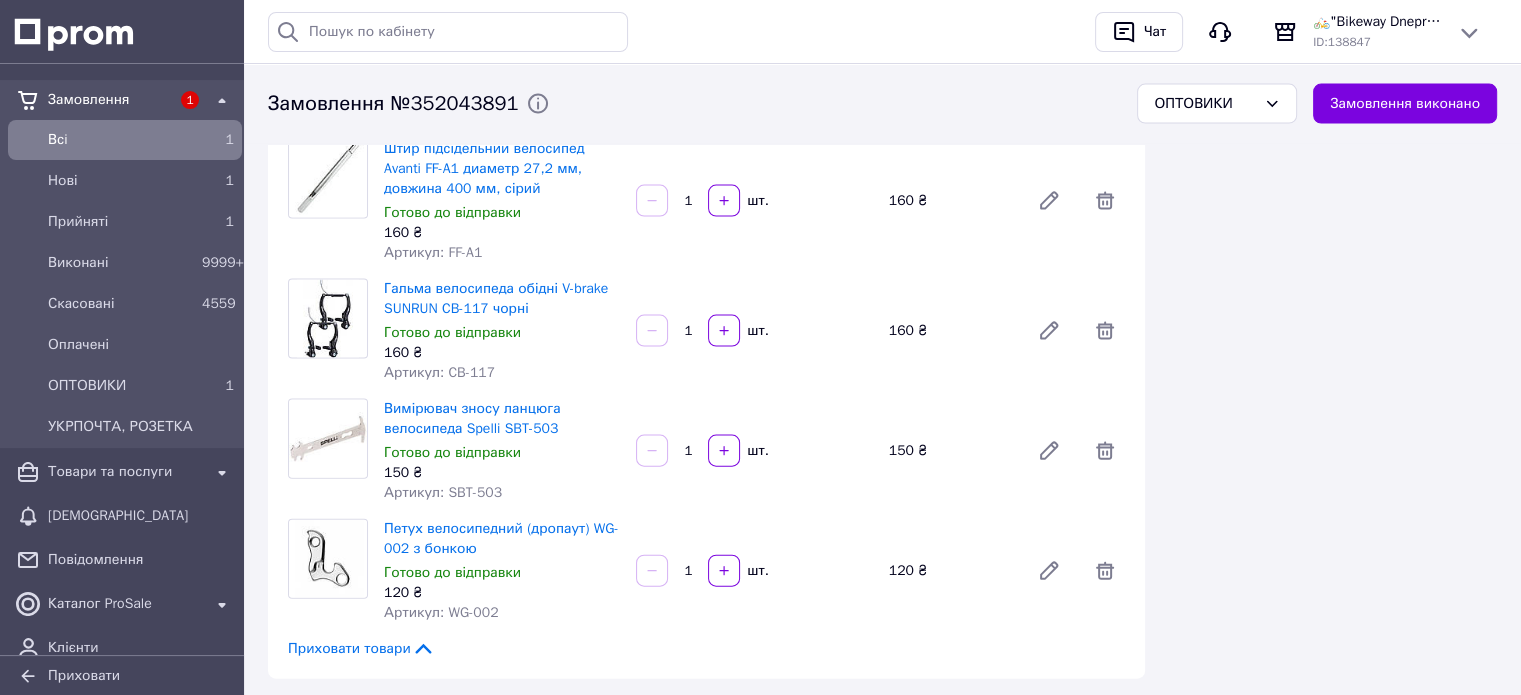 click 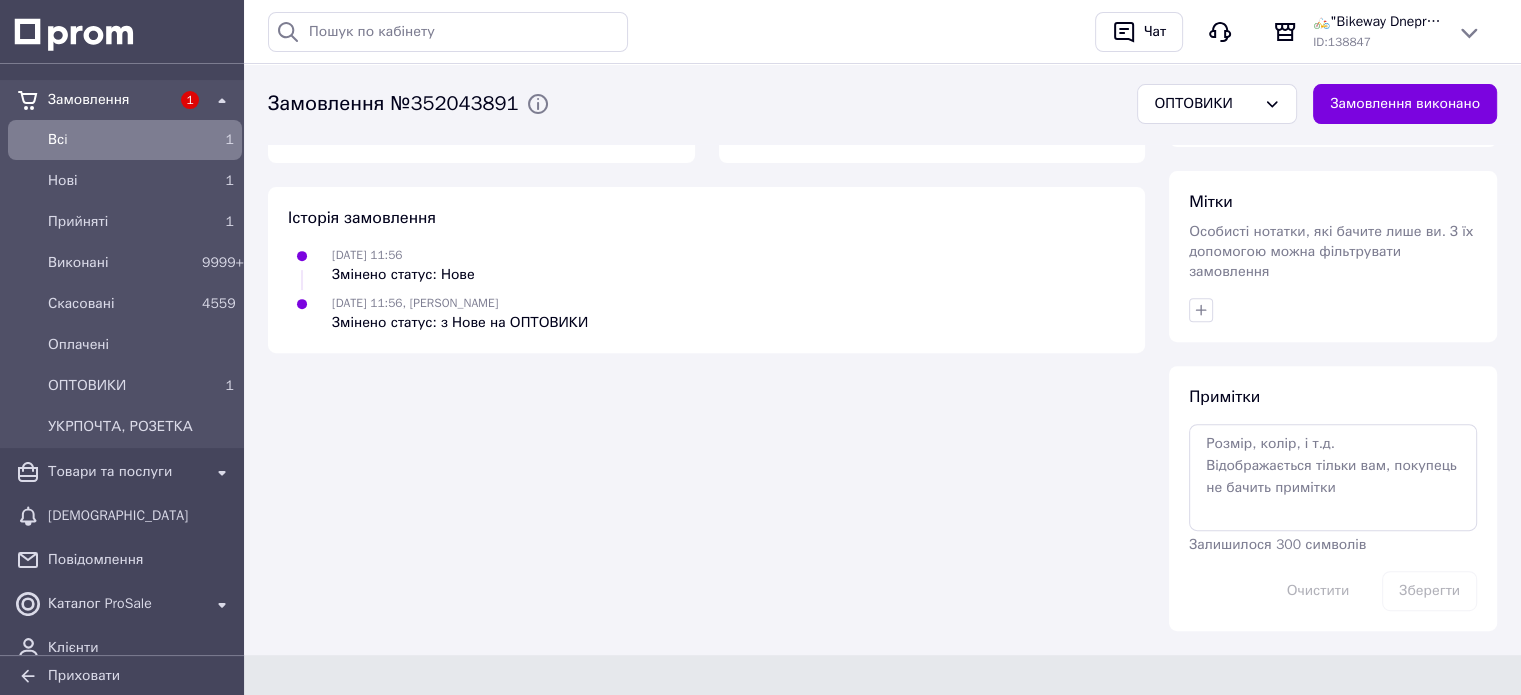 scroll, scrollTop: 0, scrollLeft: 0, axis: both 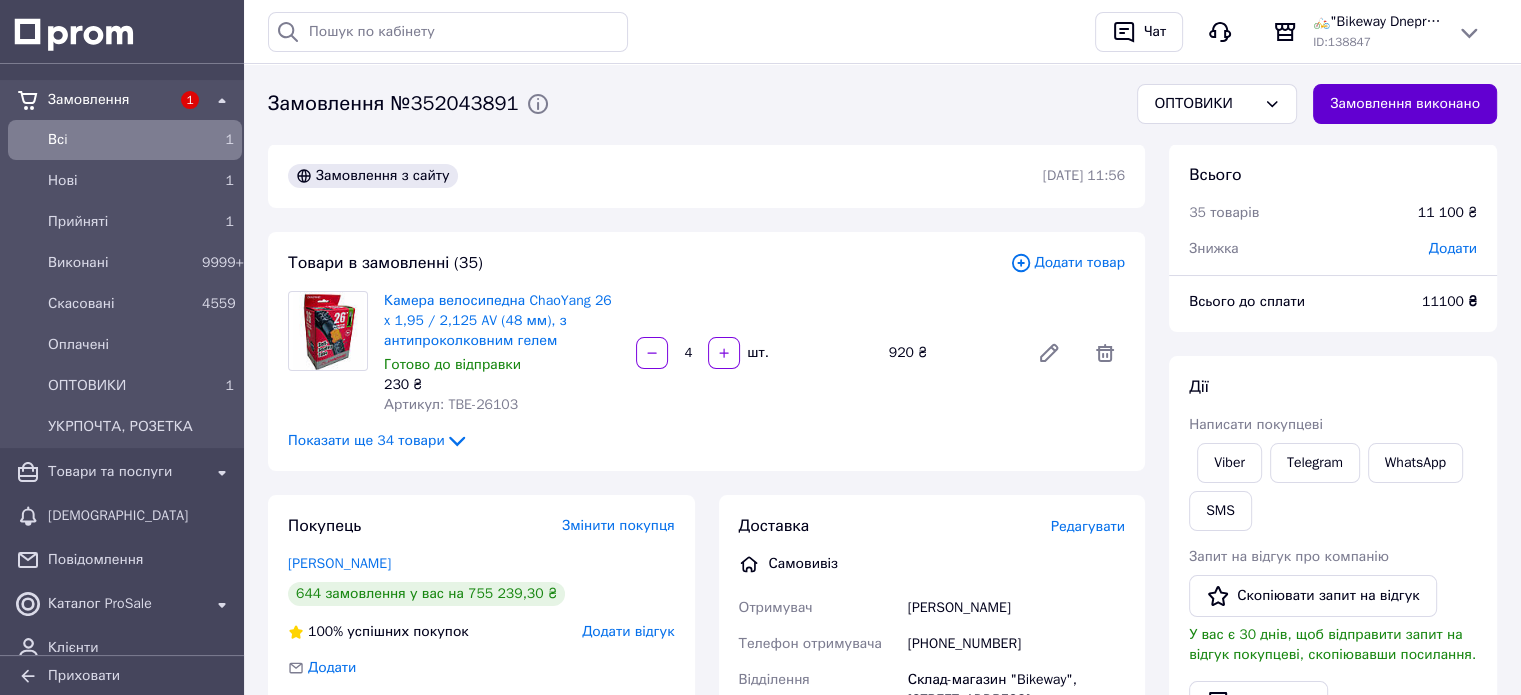 click on "Замовлення виконано" at bounding box center [1405, 104] 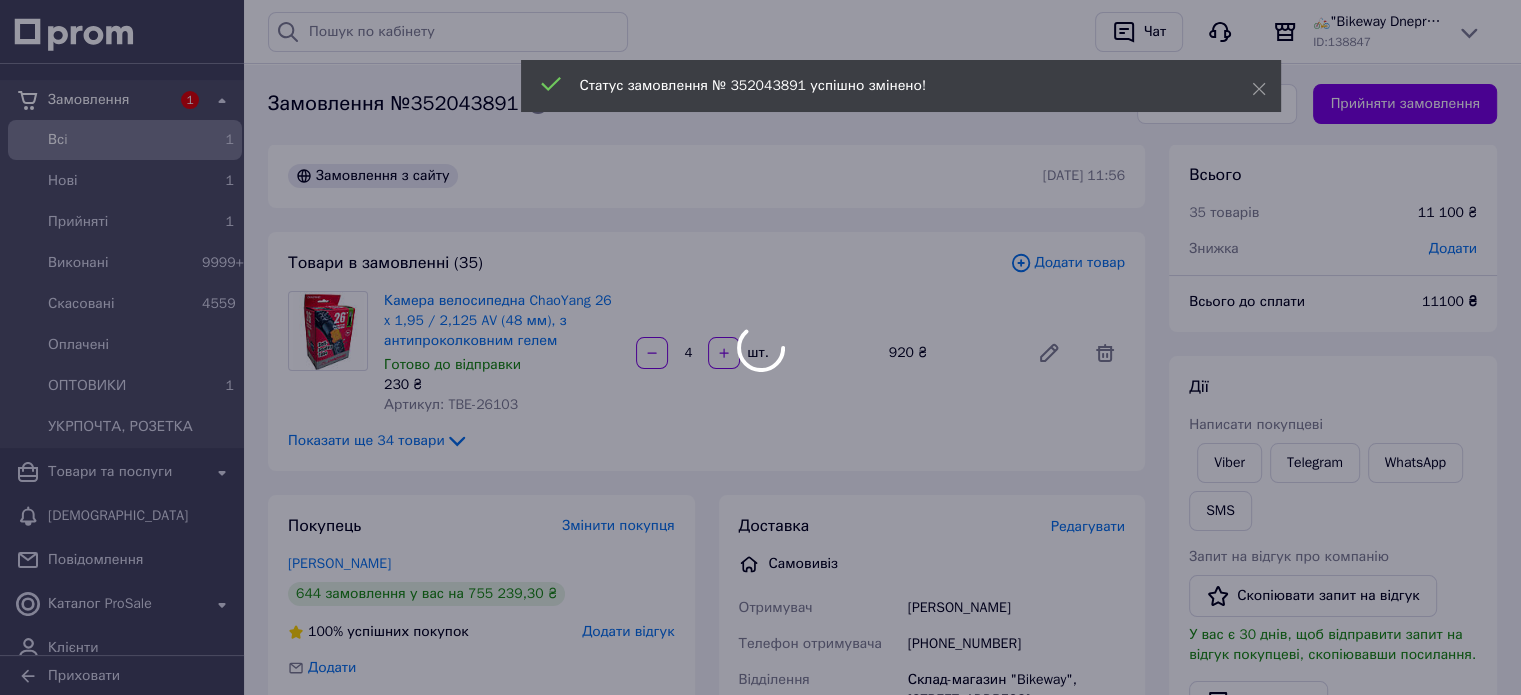click at bounding box center (760, 347) 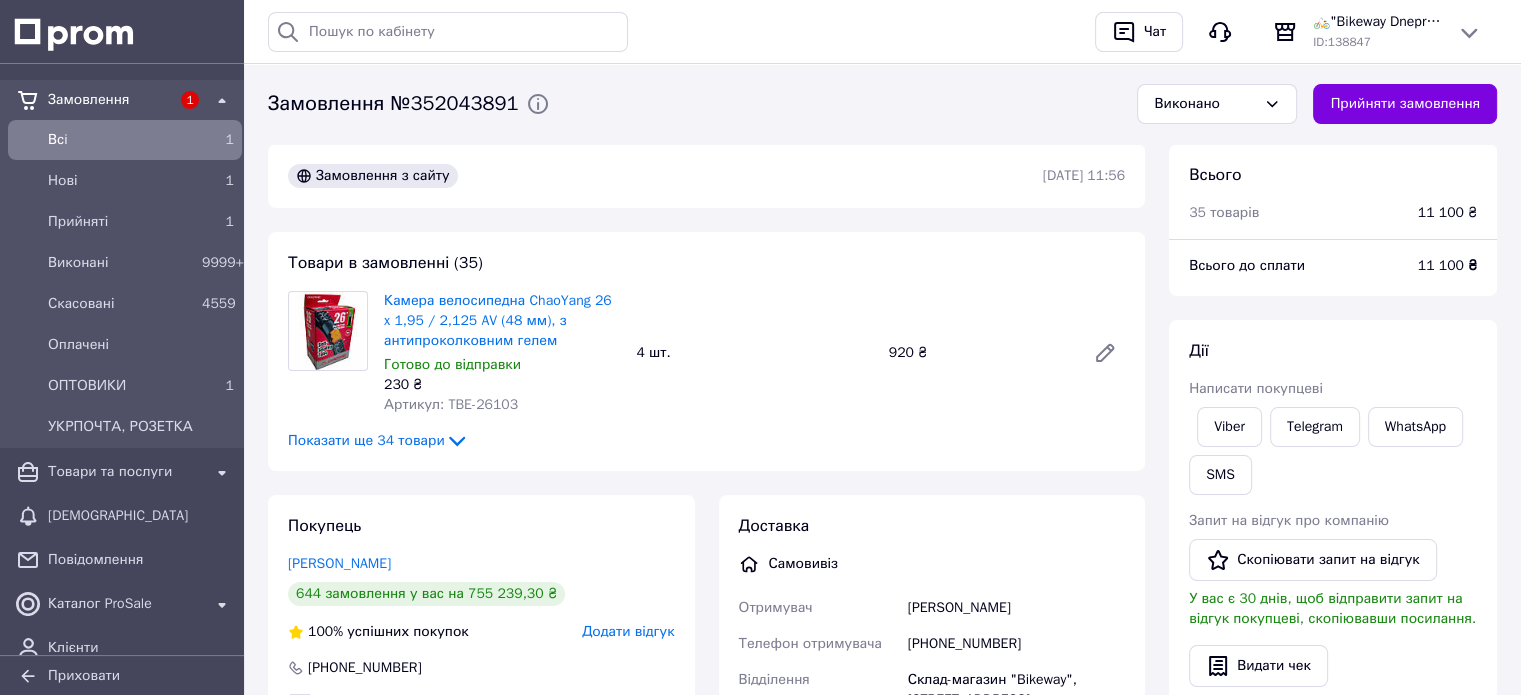 click on "Товари та послуги" at bounding box center [125, 472] 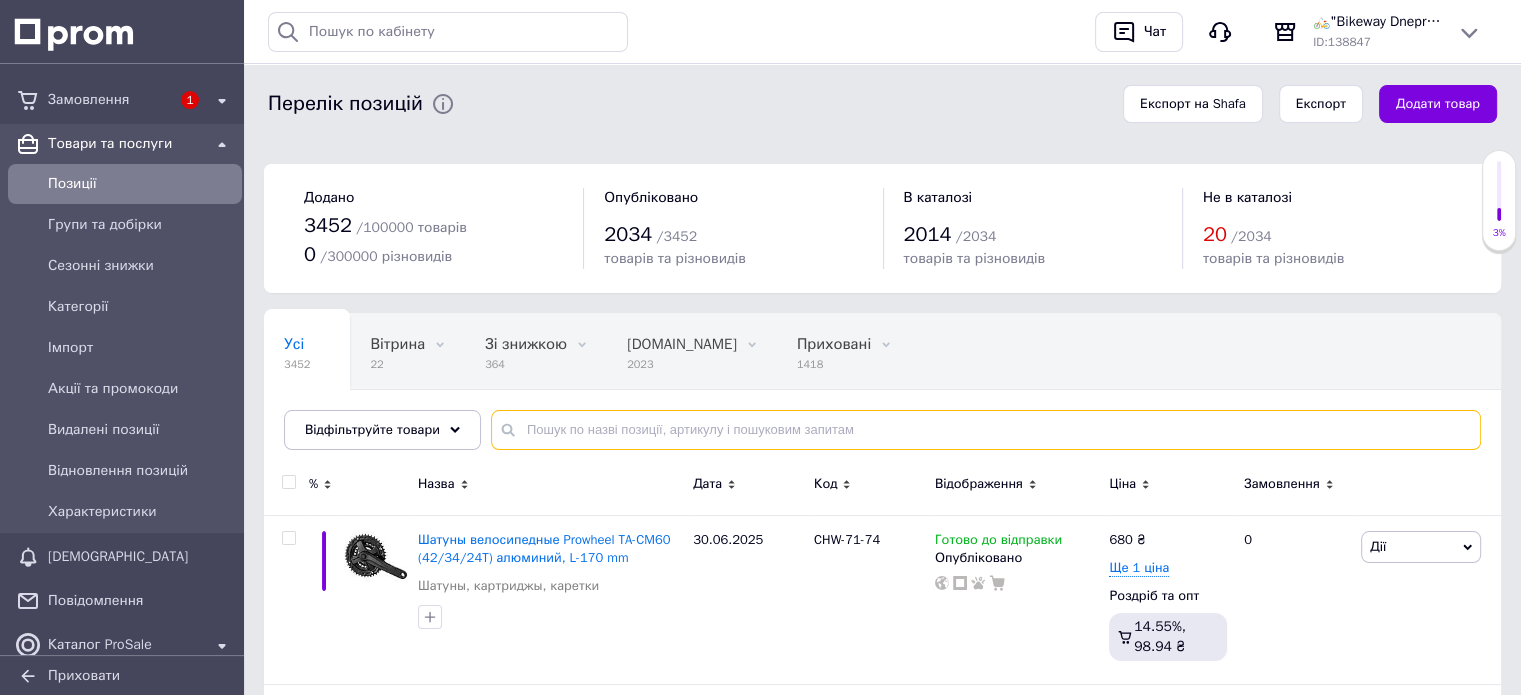click at bounding box center (986, 430) 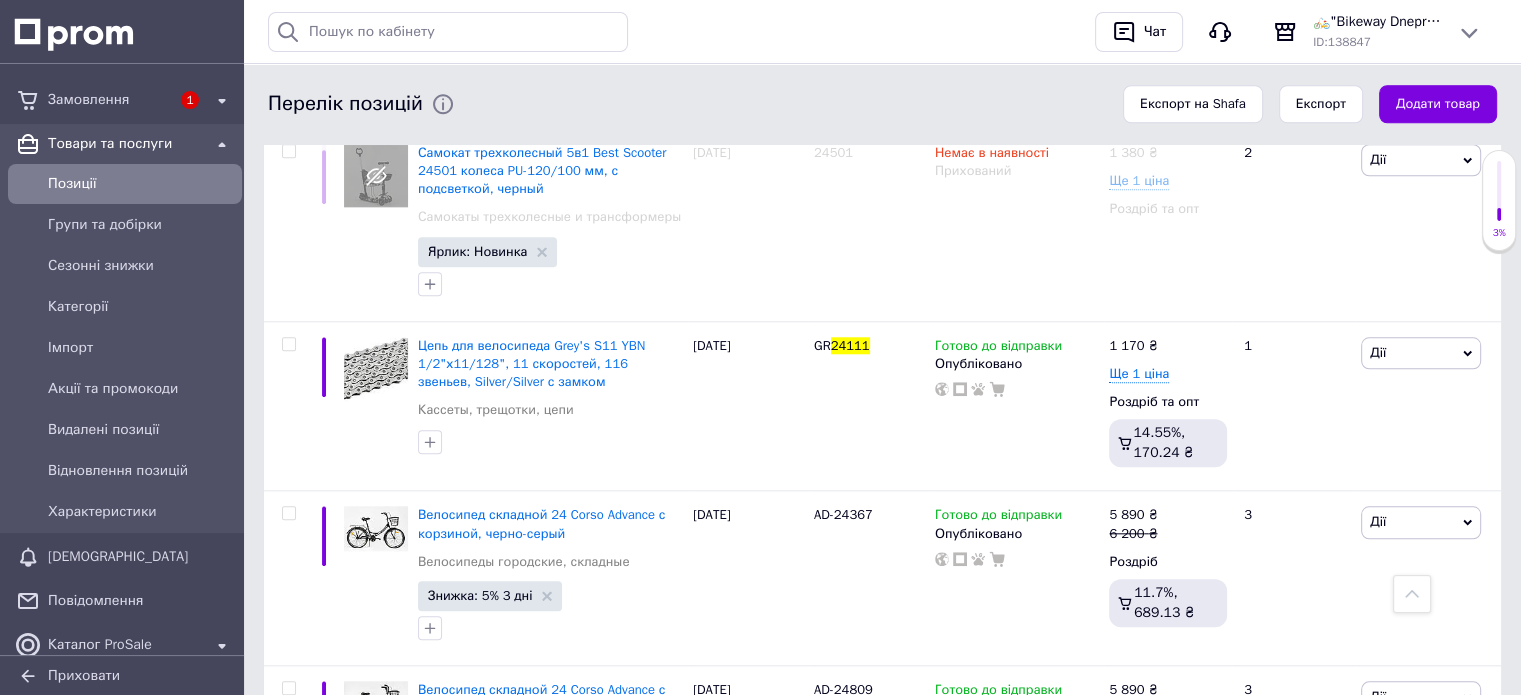 scroll, scrollTop: 1900, scrollLeft: 0, axis: vertical 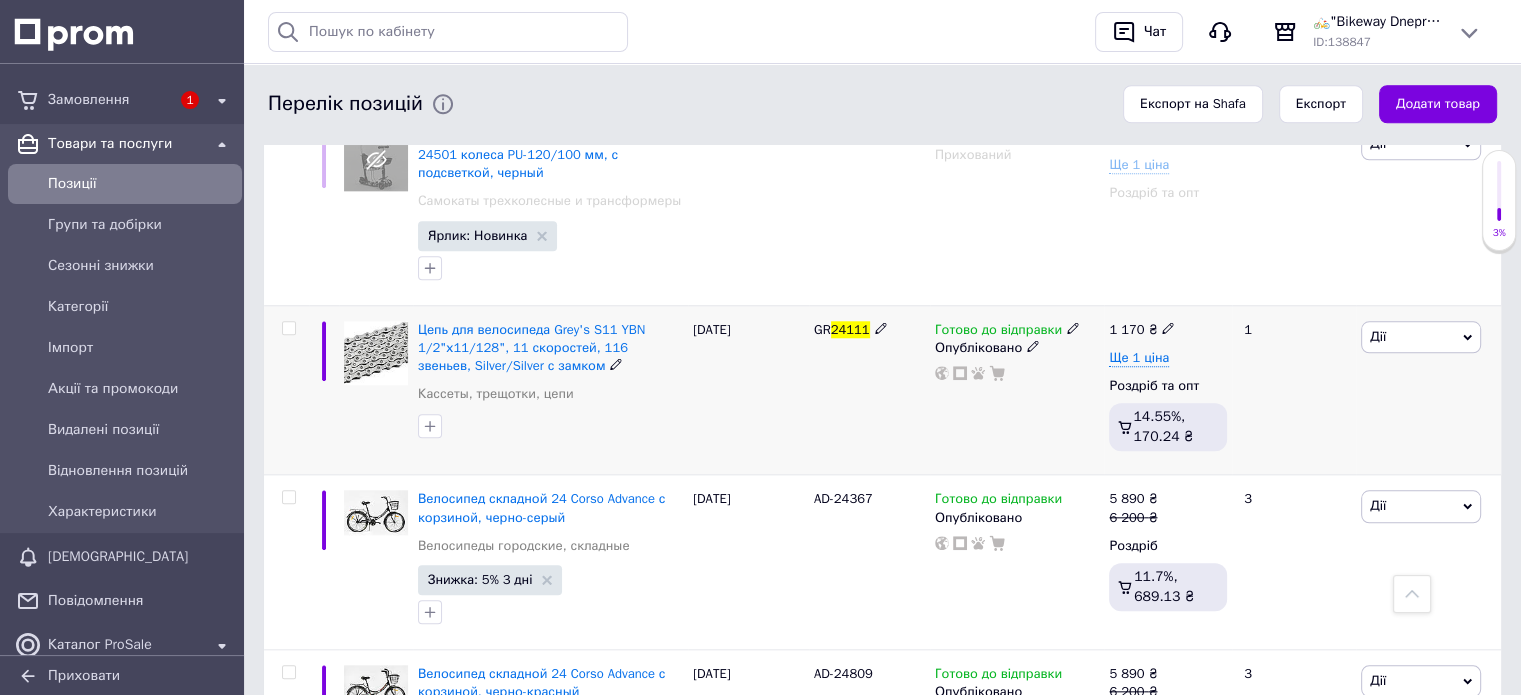 type on "24111" 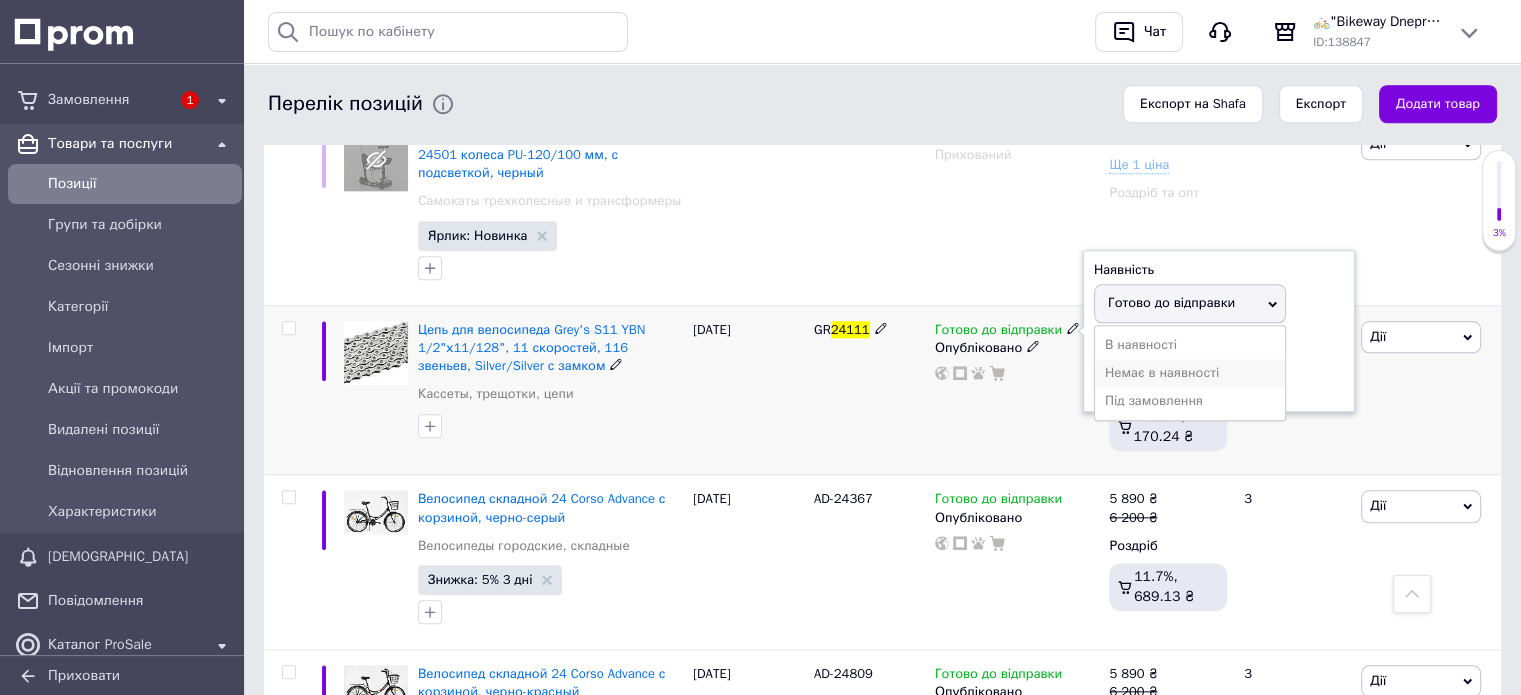 click on "Немає в наявності" at bounding box center (1190, 373) 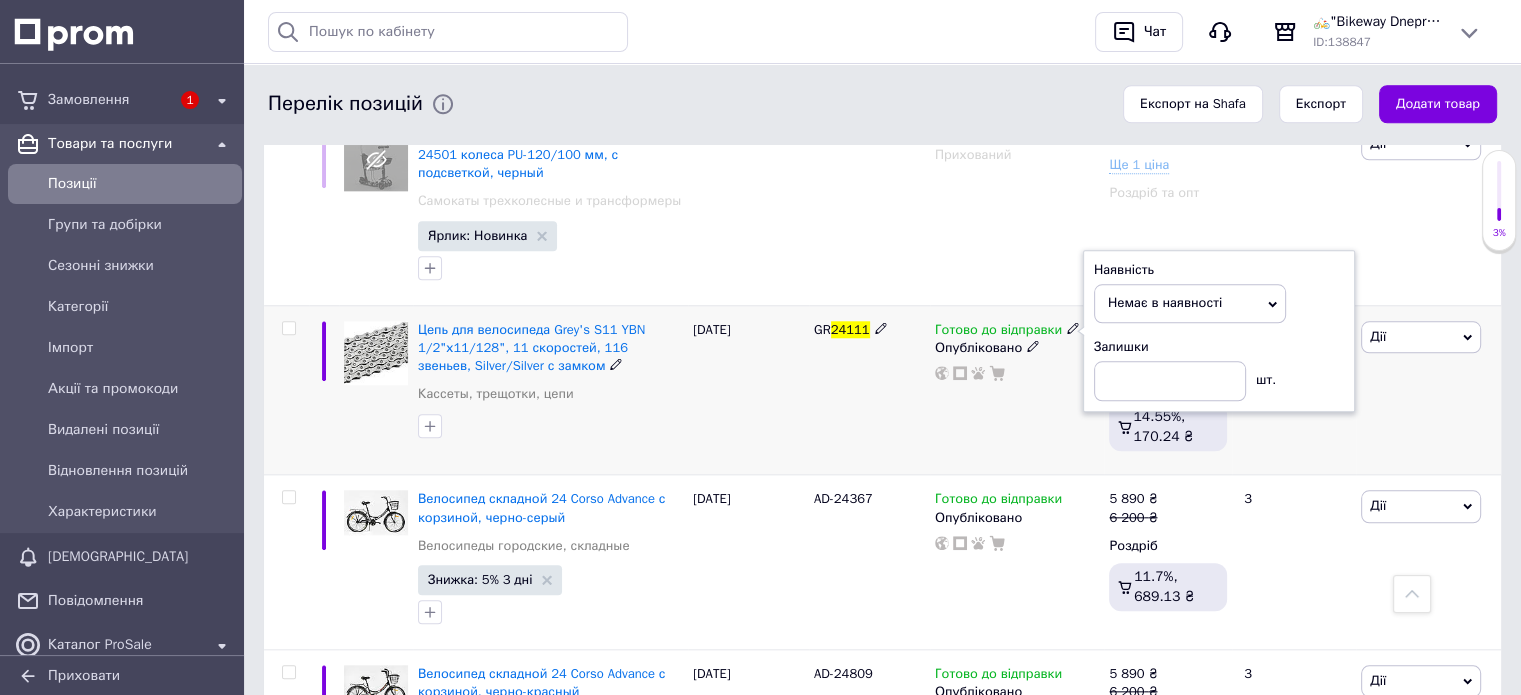 click on "GR 24111" at bounding box center [869, 390] 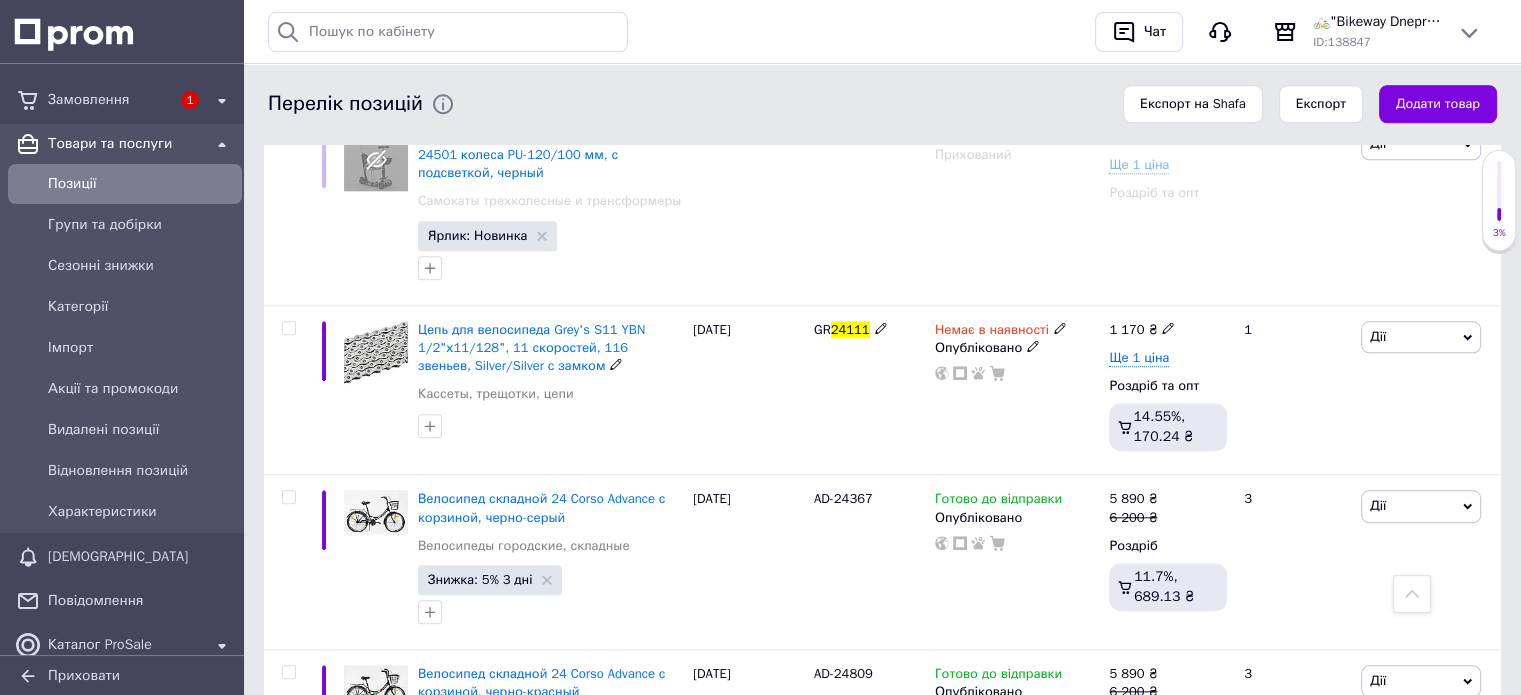 click on "Немає в наявності" at bounding box center [992, 332] 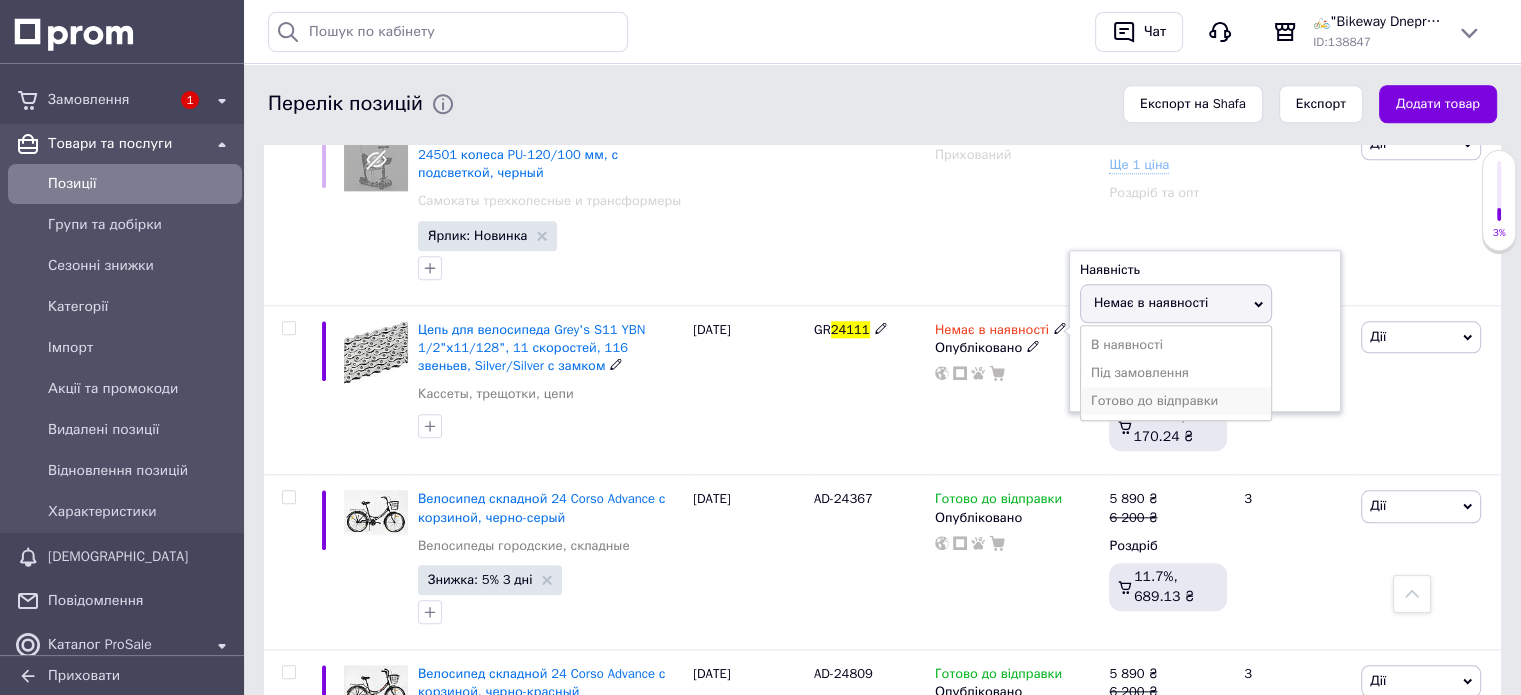 click on "Готово до відправки" at bounding box center [1176, 401] 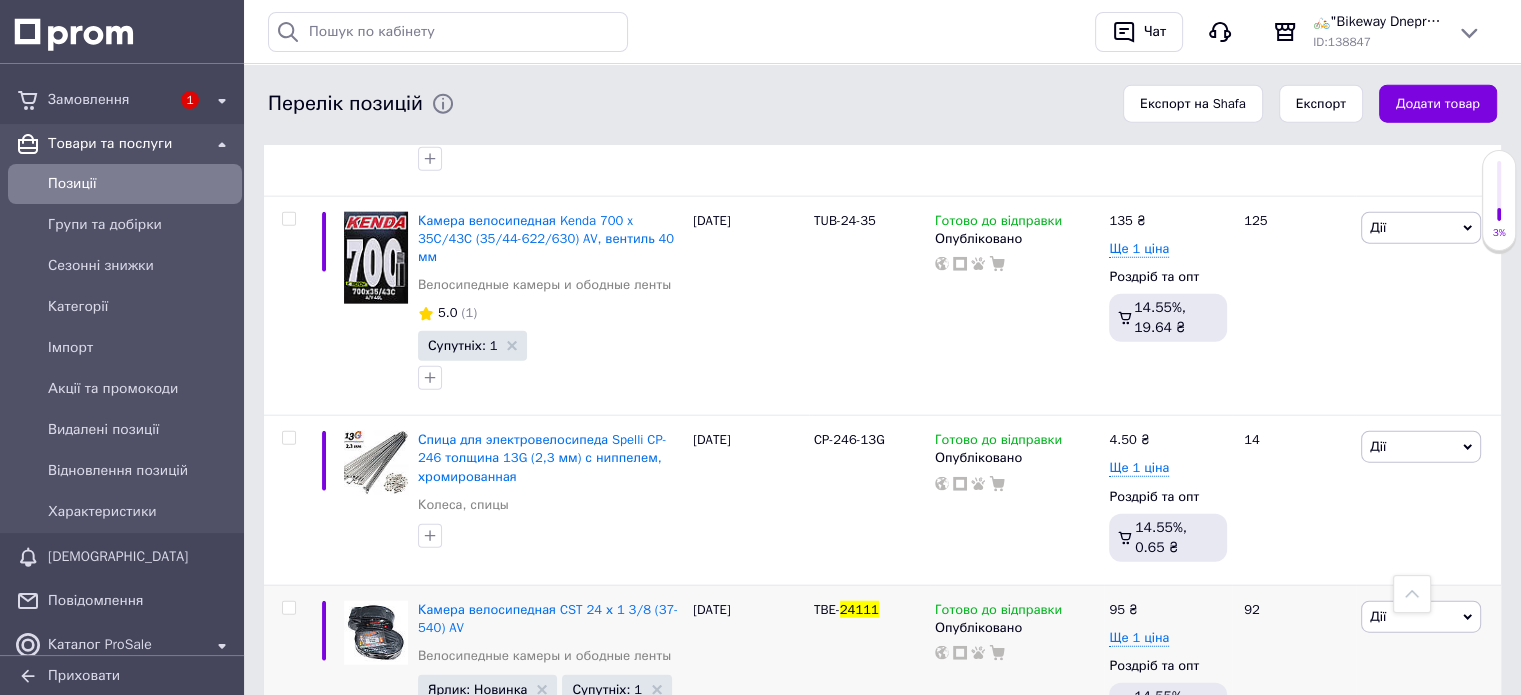 scroll, scrollTop: 12500, scrollLeft: 0, axis: vertical 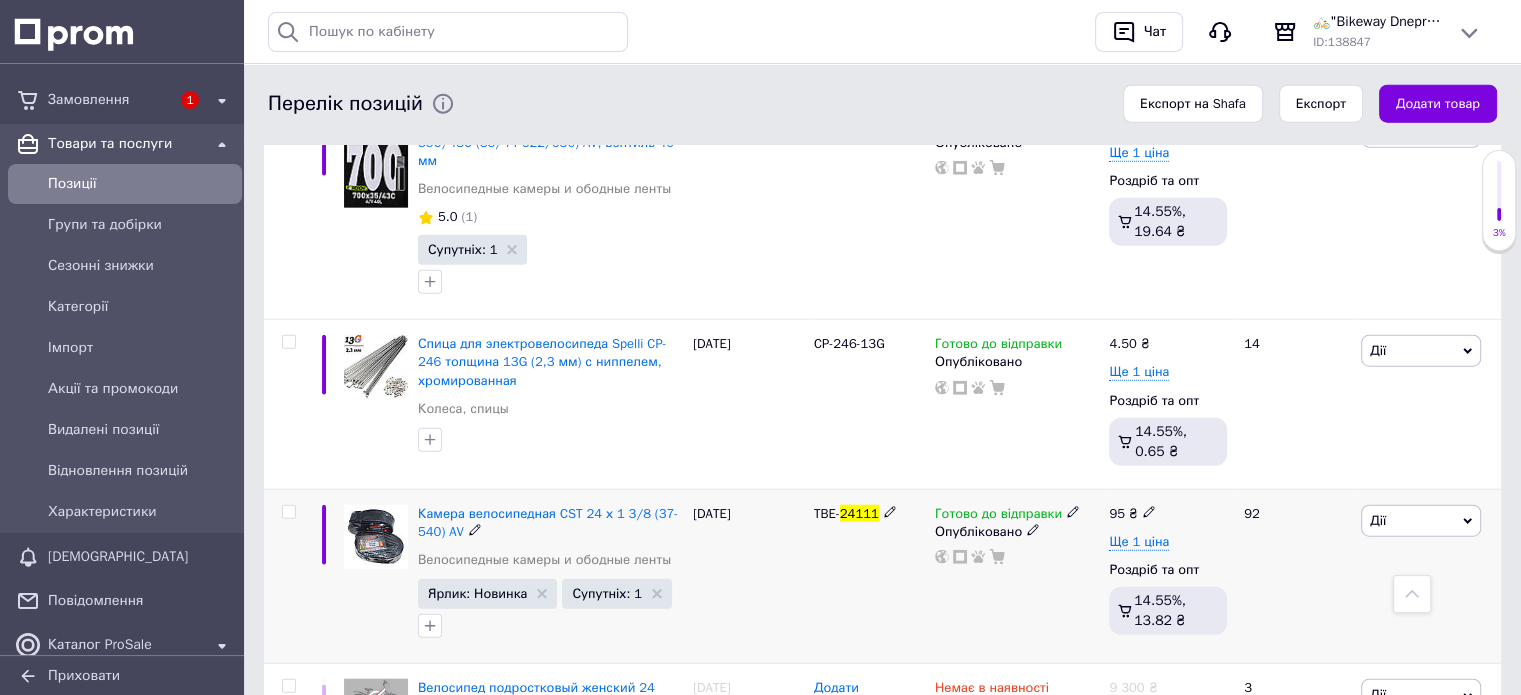 click on "Готово до відправки" at bounding box center (998, 516) 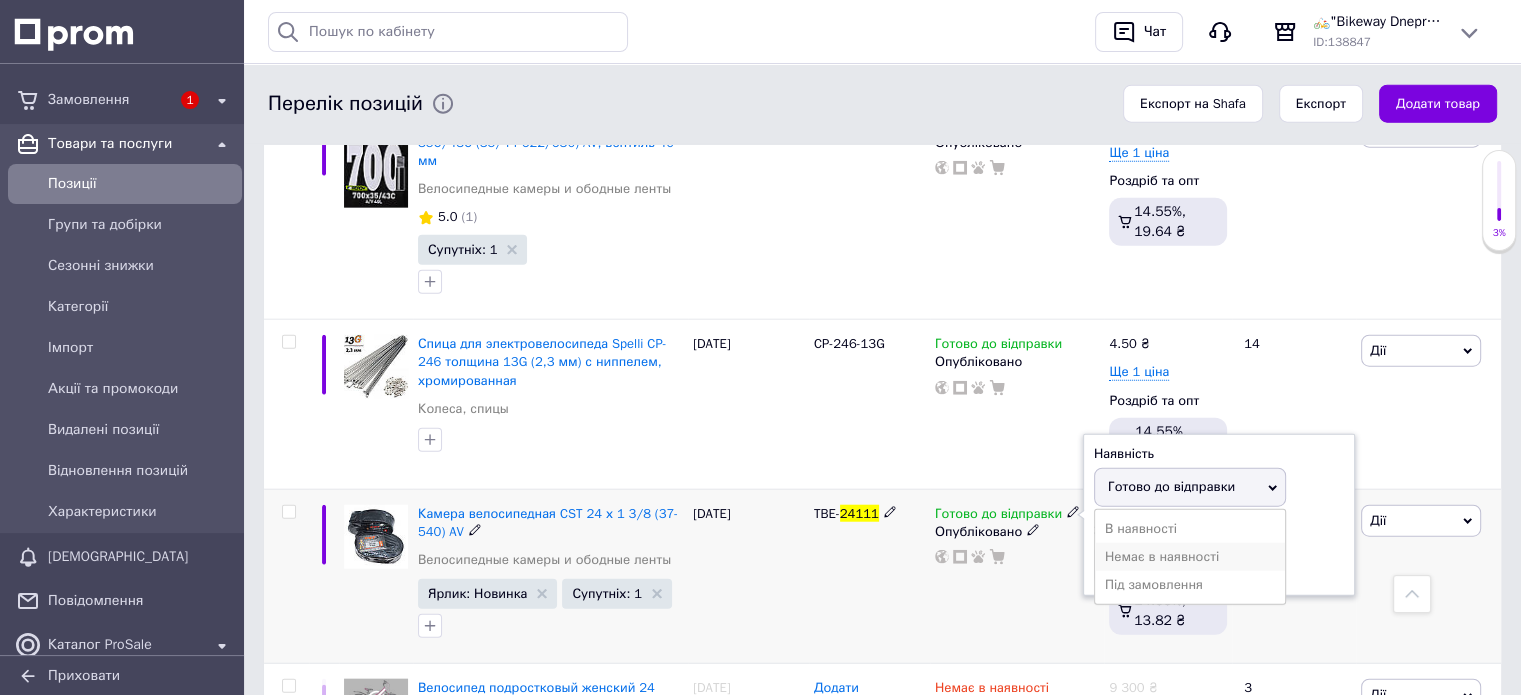 click on "Немає в наявності" at bounding box center (1190, 557) 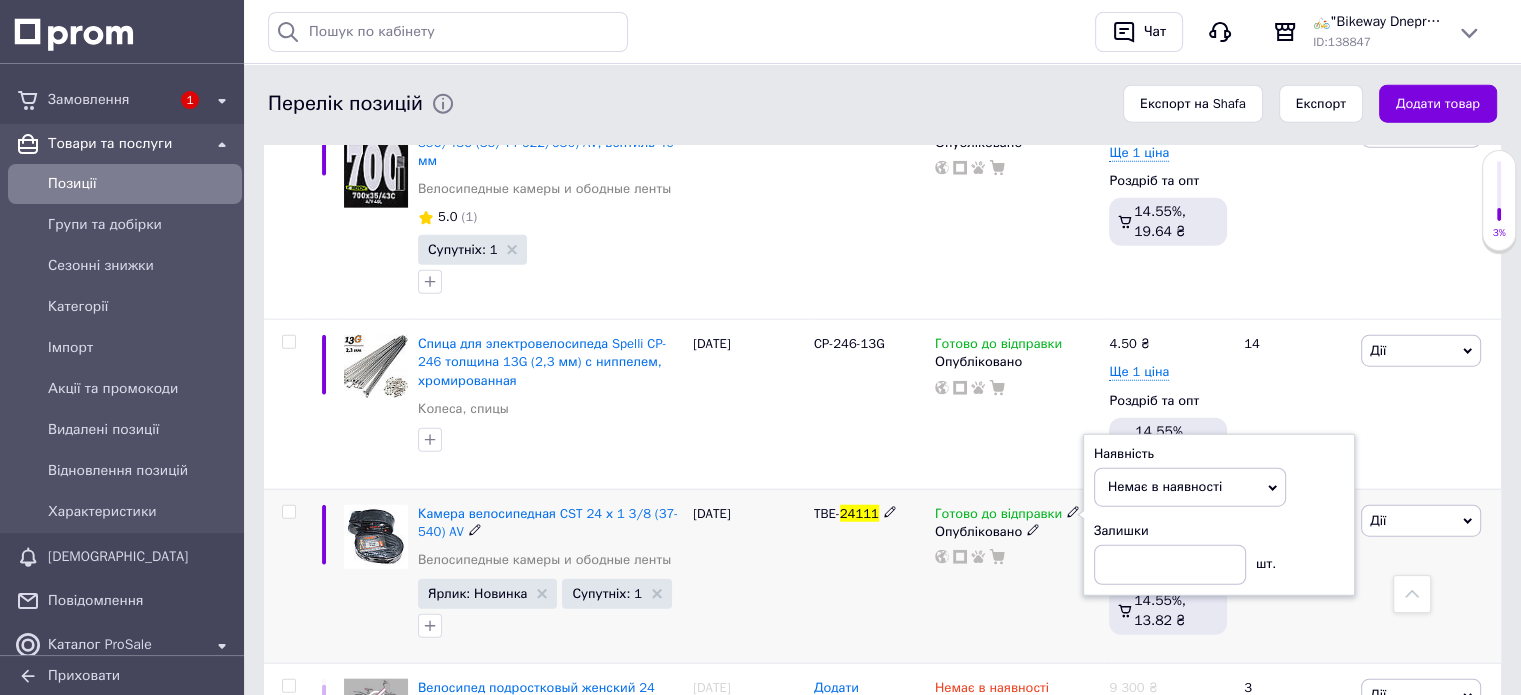 click on "TBE- 24111" at bounding box center [869, 576] 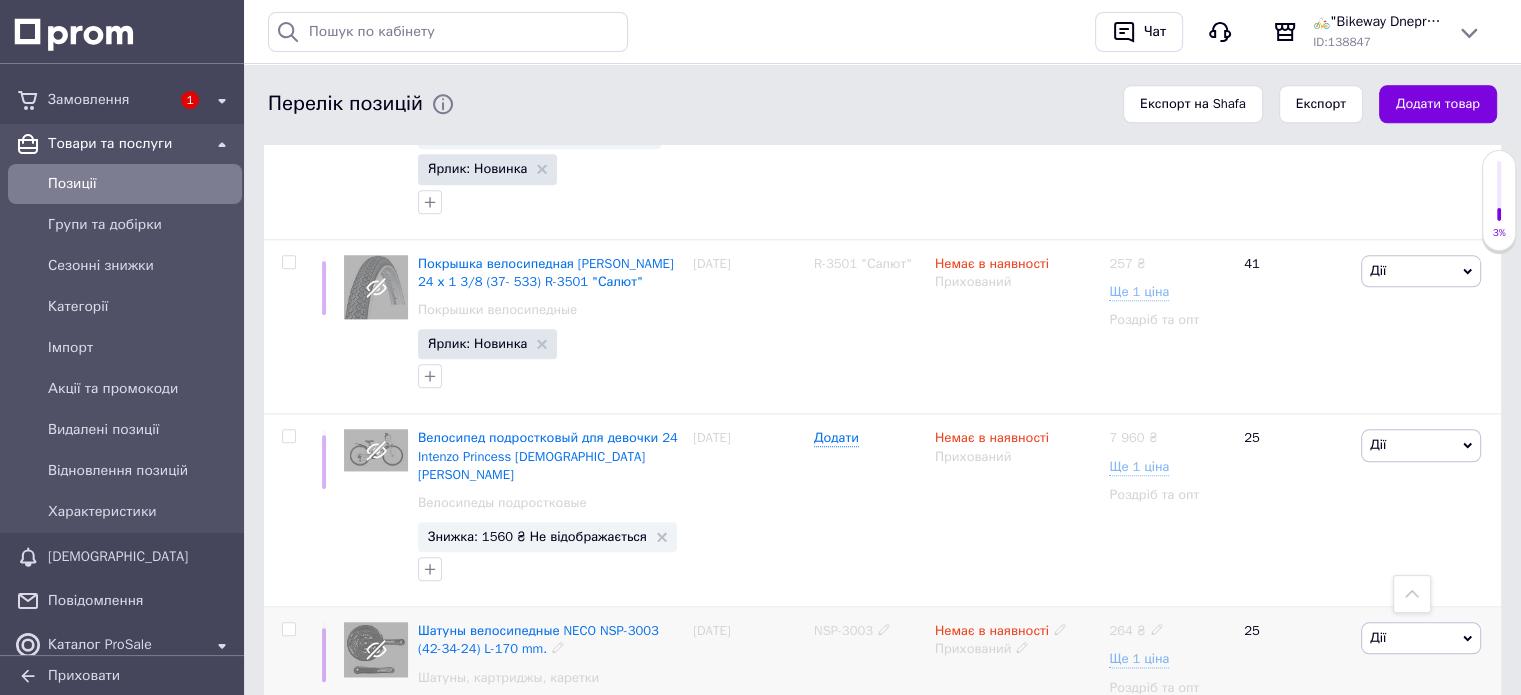 scroll, scrollTop: 17401, scrollLeft: 0, axis: vertical 